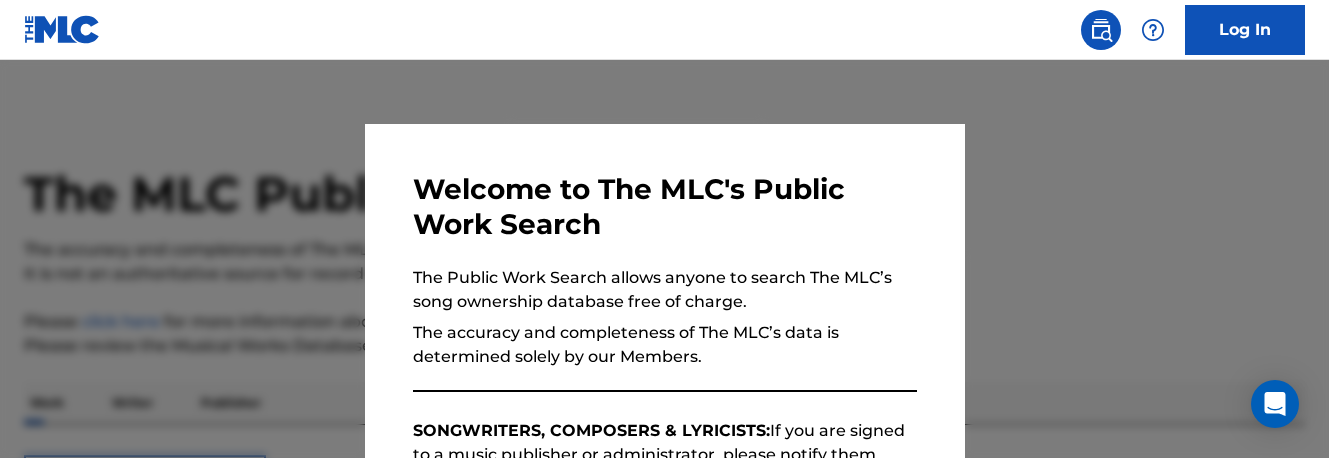 scroll, scrollTop: 0, scrollLeft: 0, axis: both 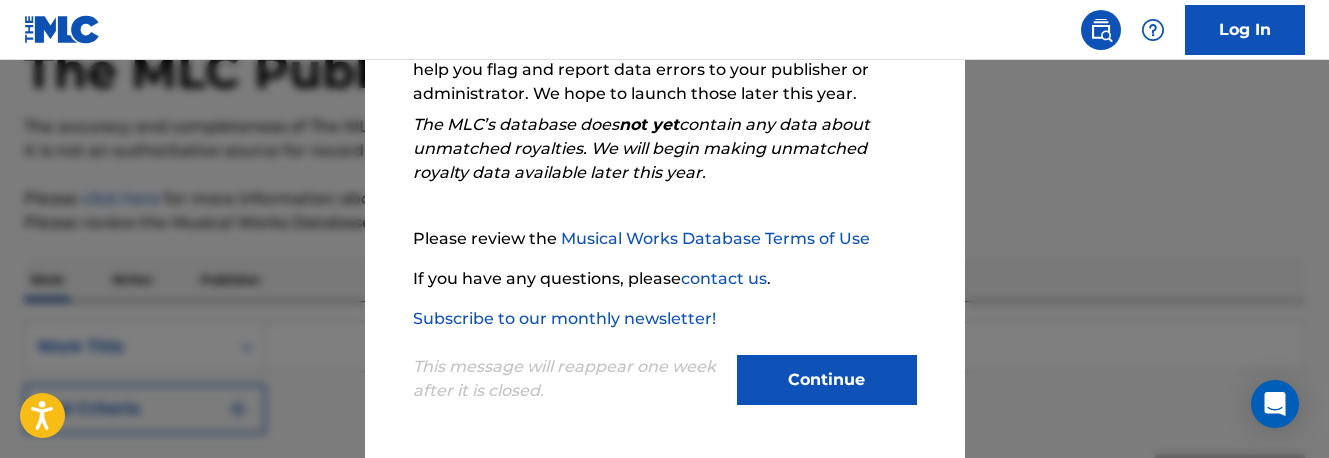 click on "Continue" at bounding box center [827, 380] 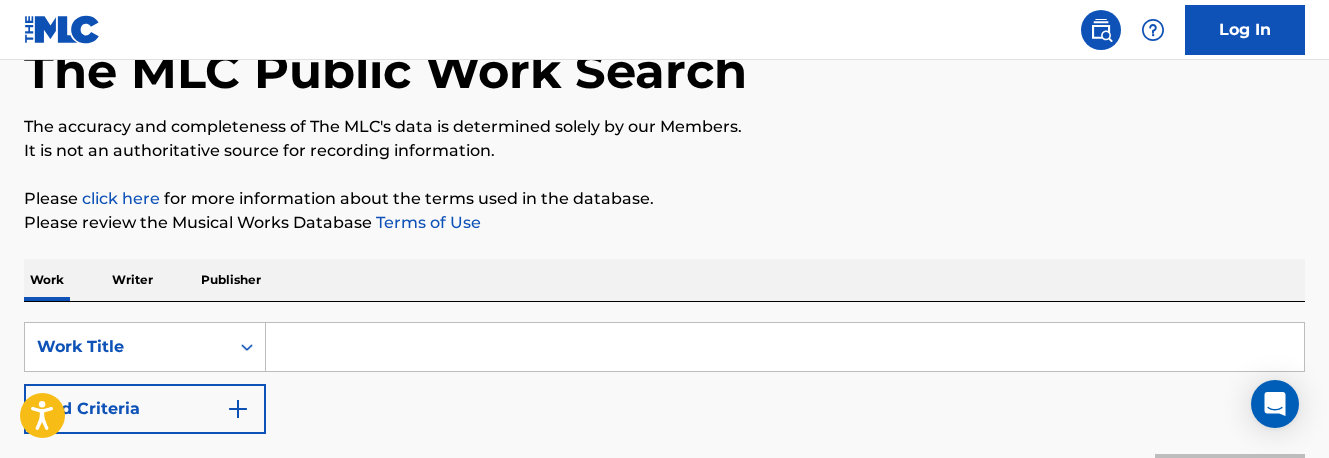 click at bounding box center (785, 347) 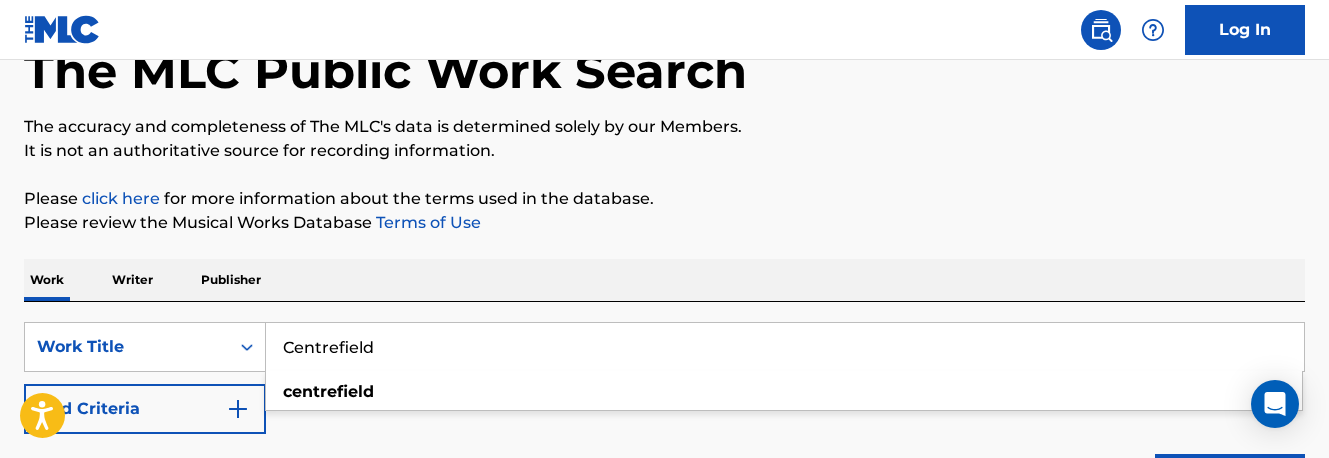type on "Centrefield" 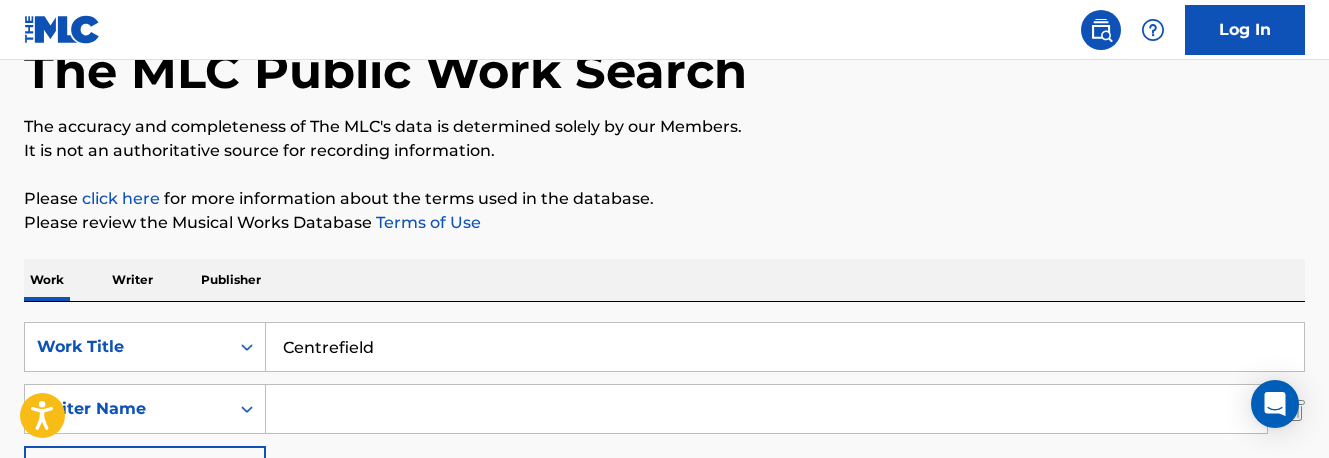 click at bounding box center (766, 409) 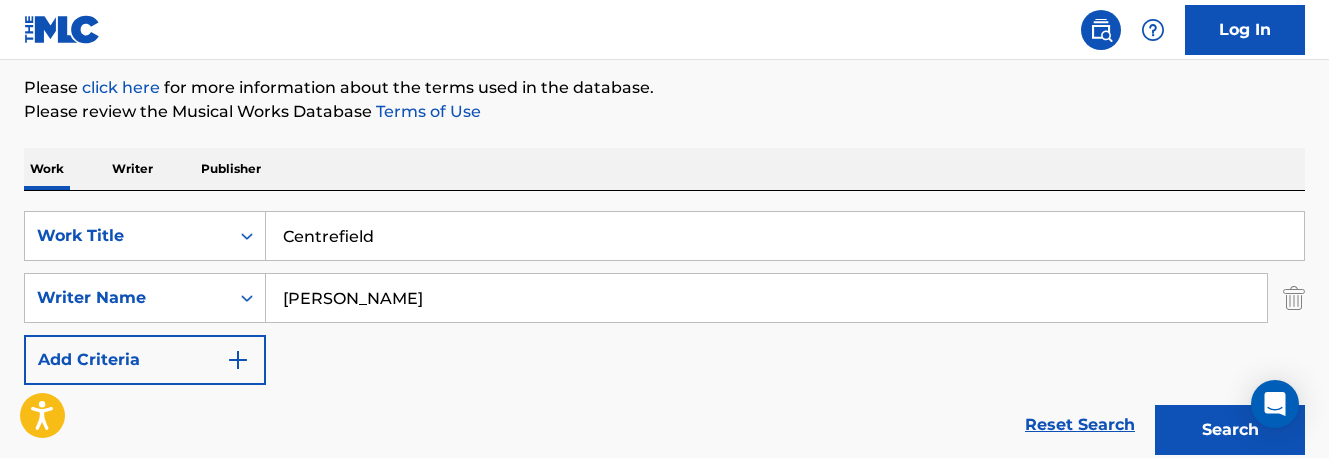 scroll, scrollTop: 263, scrollLeft: 0, axis: vertical 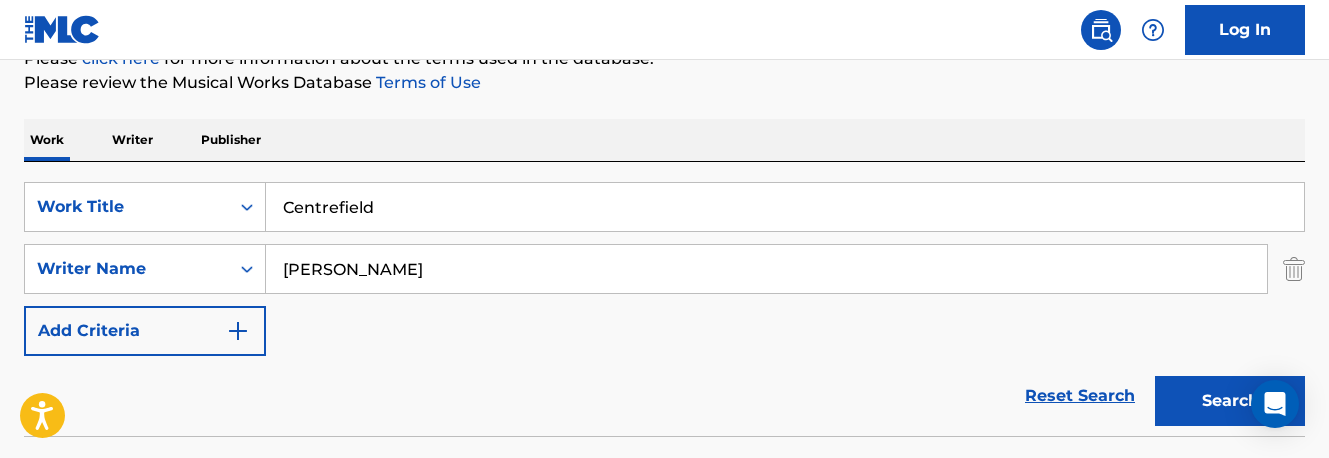 type on "[PERSON_NAME]" 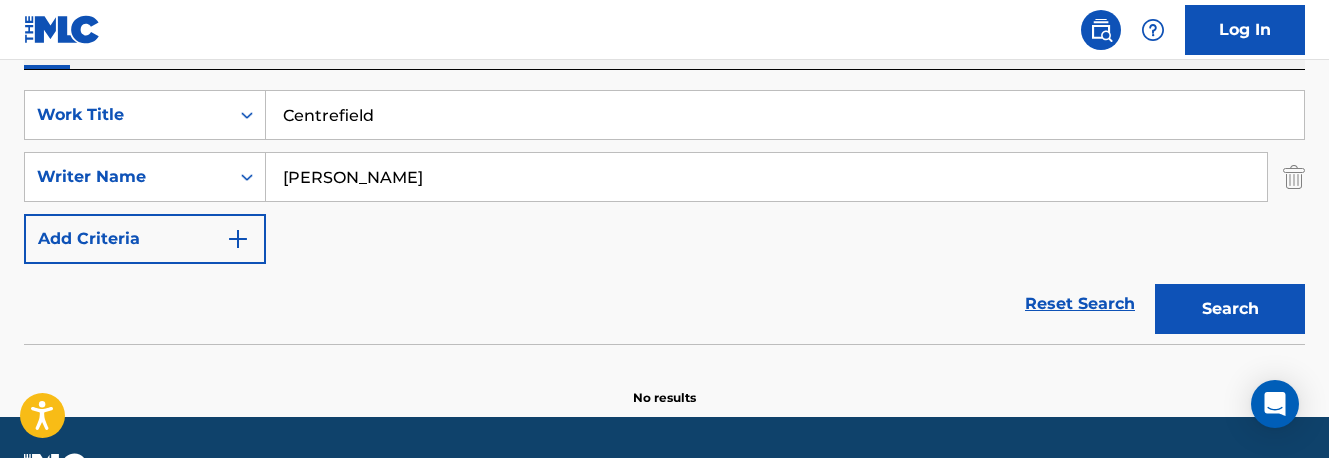 scroll, scrollTop: 297, scrollLeft: 0, axis: vertical 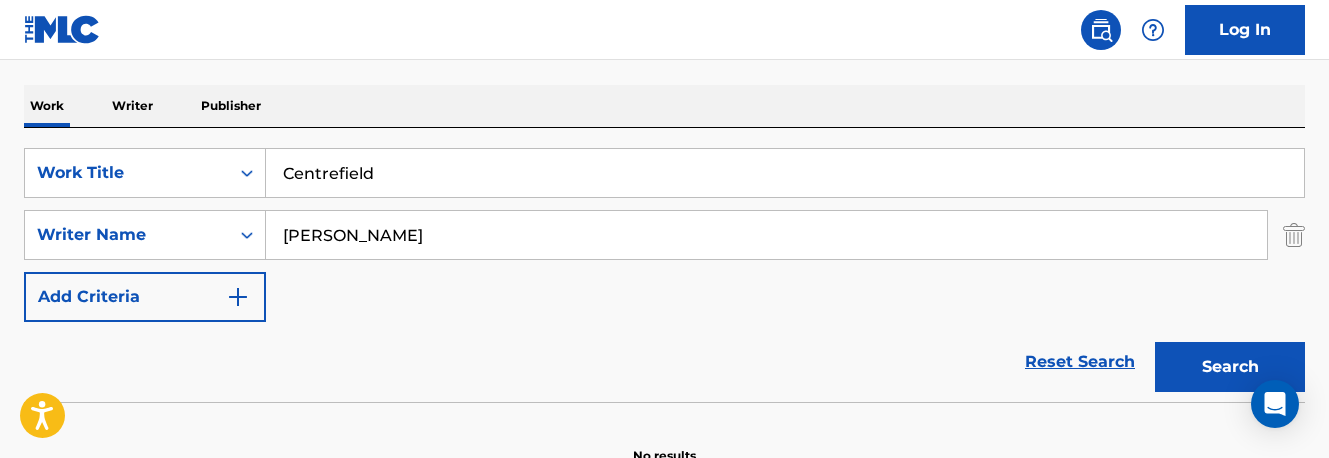 click on "Centrefield" at bounding box center (785, 173) 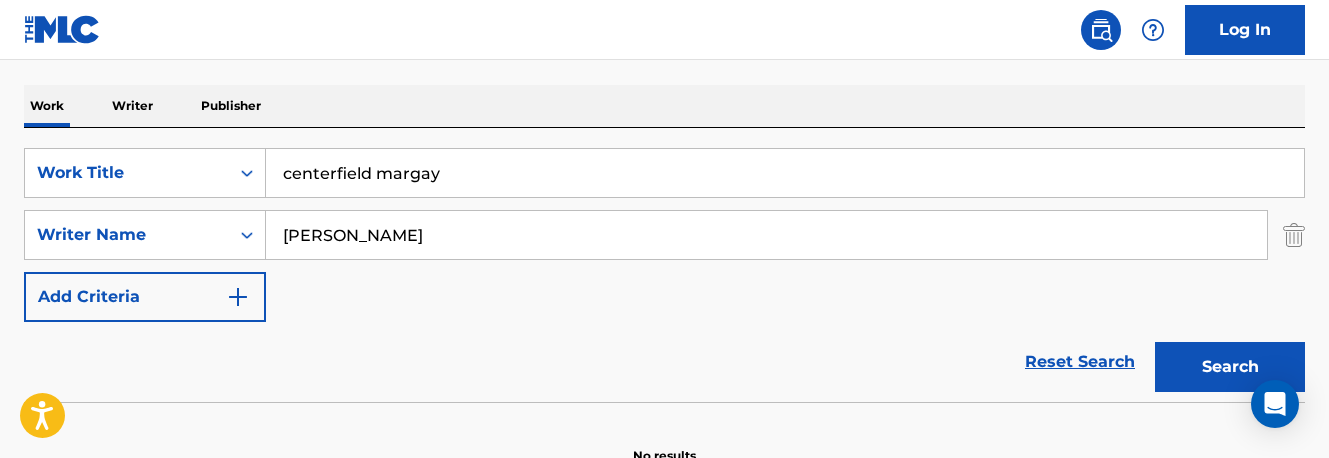 click on "centerfield margay" at bounding box center [785, 173] 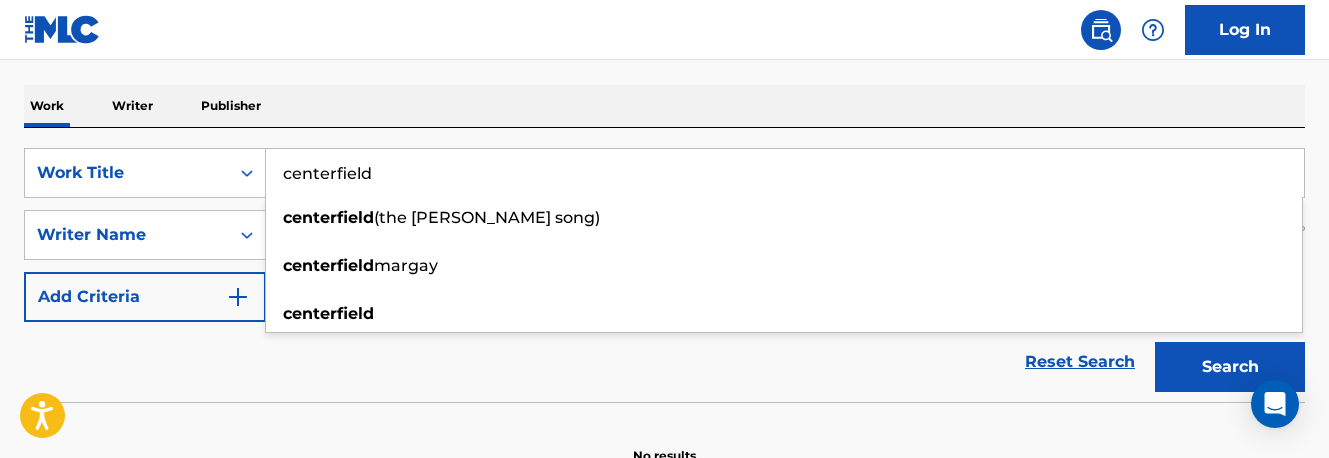 type on "centerfield" 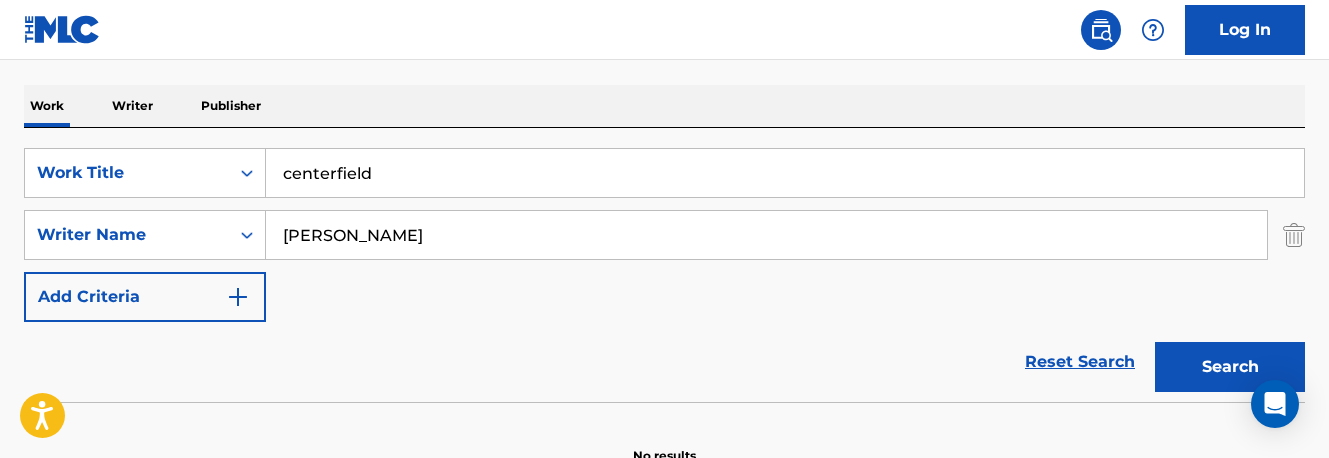 click on "Search" at bounding box center [1230, 367] 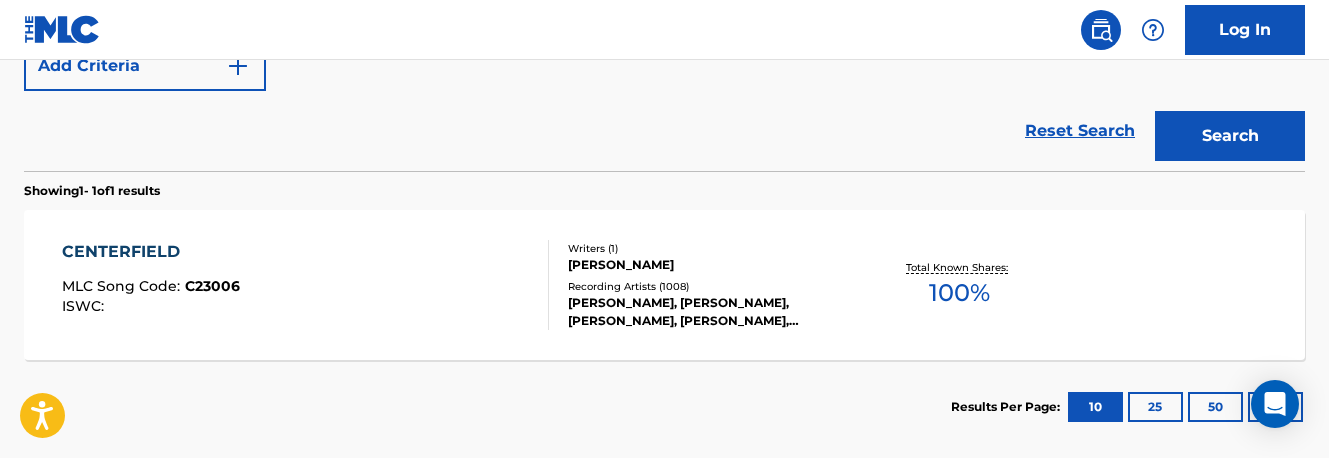 scroll, scrollTop: 531, scrollLeft: 0, axis: vertical 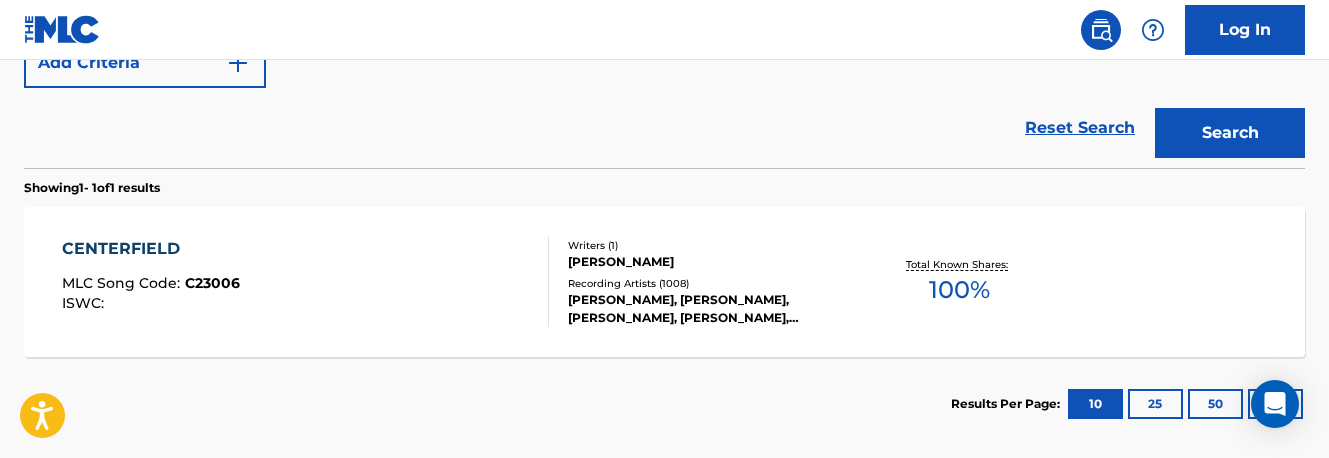 click on "[PERSON_NAME]" at bounding box center [710, 262] 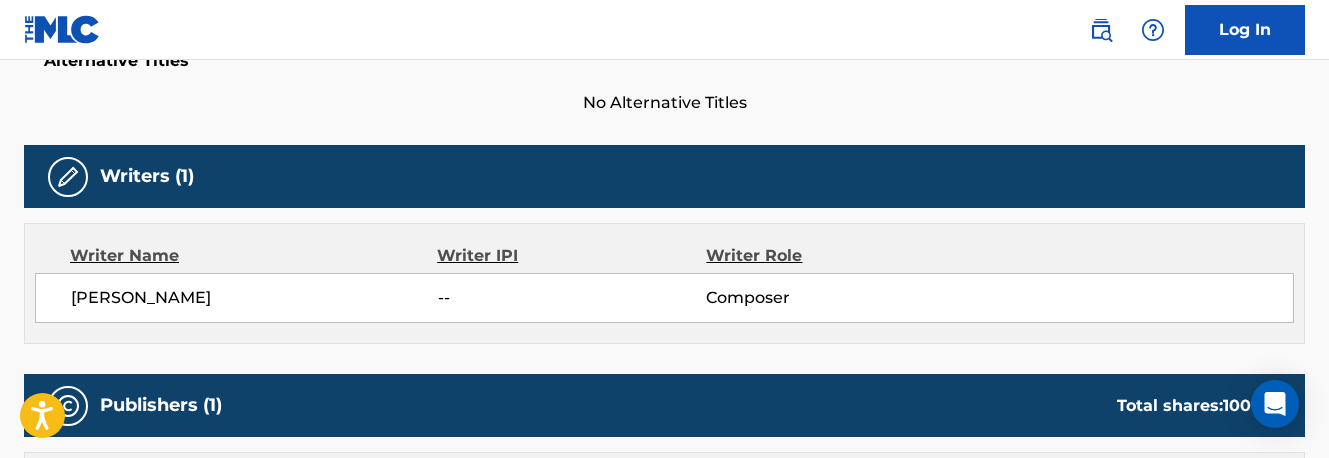 scroll, scrollTop: 0, scrollLeft: 0, axis: both 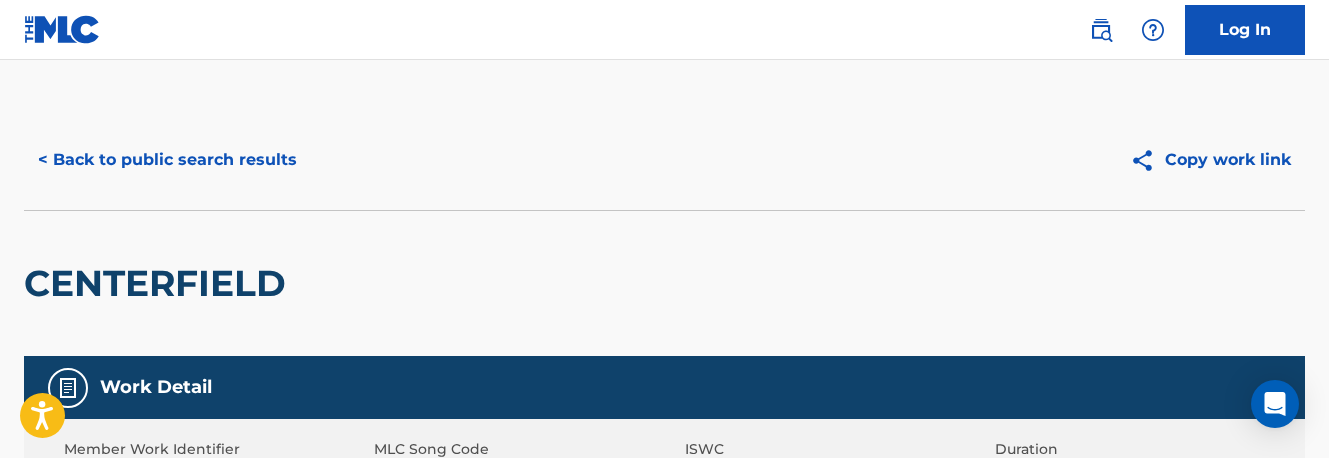 click on "< Back to public search results" at bounding box center [167, 160] 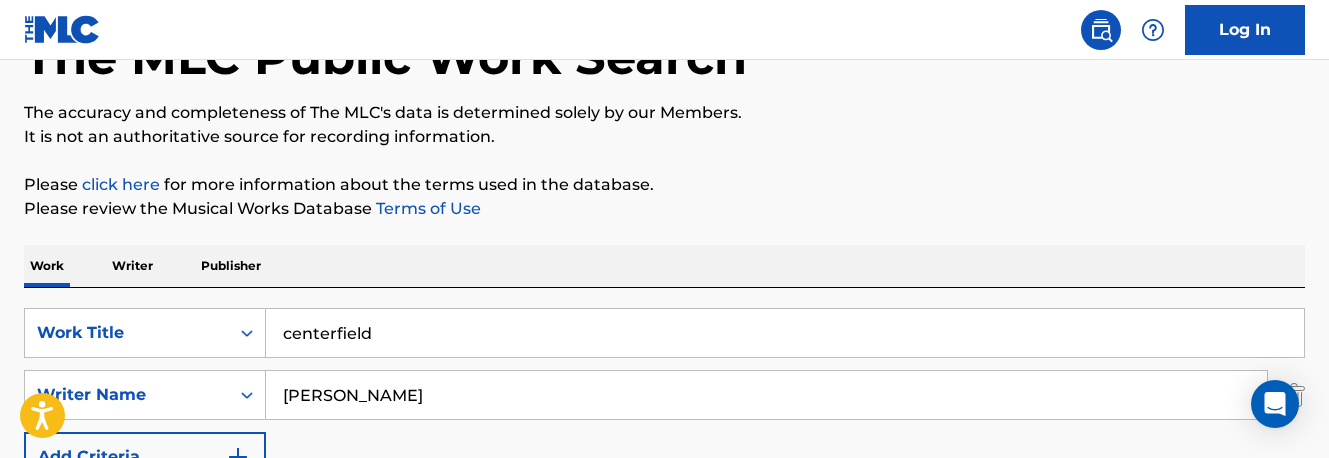 scroll, scrollTop: 145, scrollLeft: 0, axis: vertical 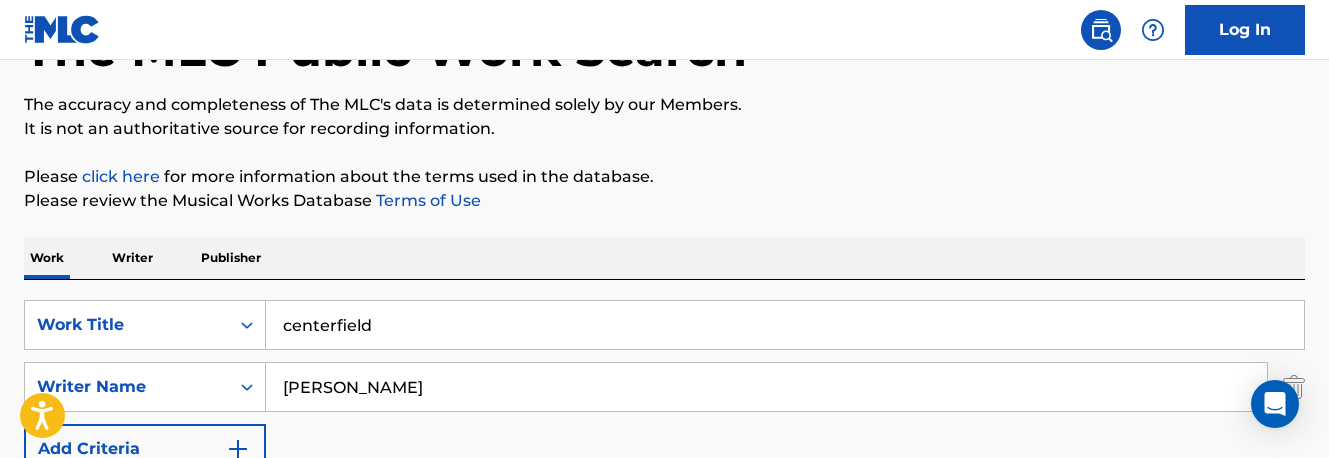 click on "centerfield" at bounding box center (785, 325) 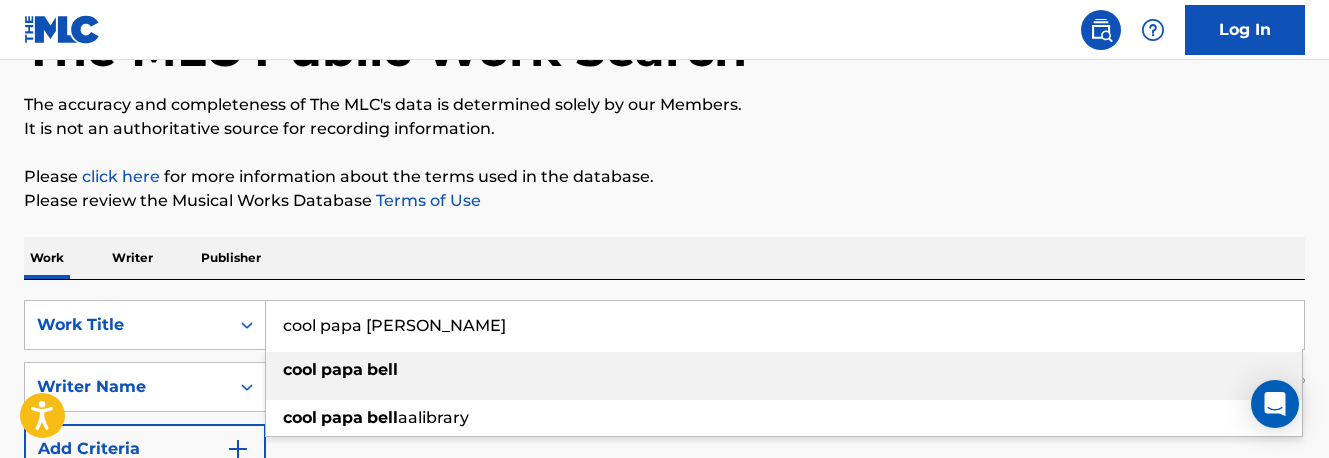 type on "cool papa [PERSON_NAME]" 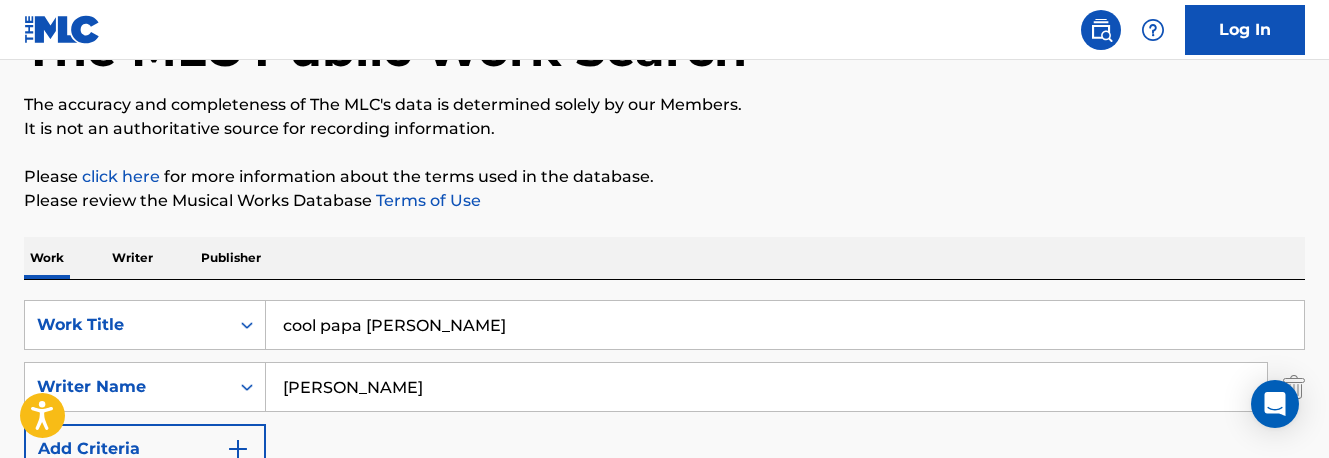 click on "[PERSON_NAME]" at bounding box center [766, 387] 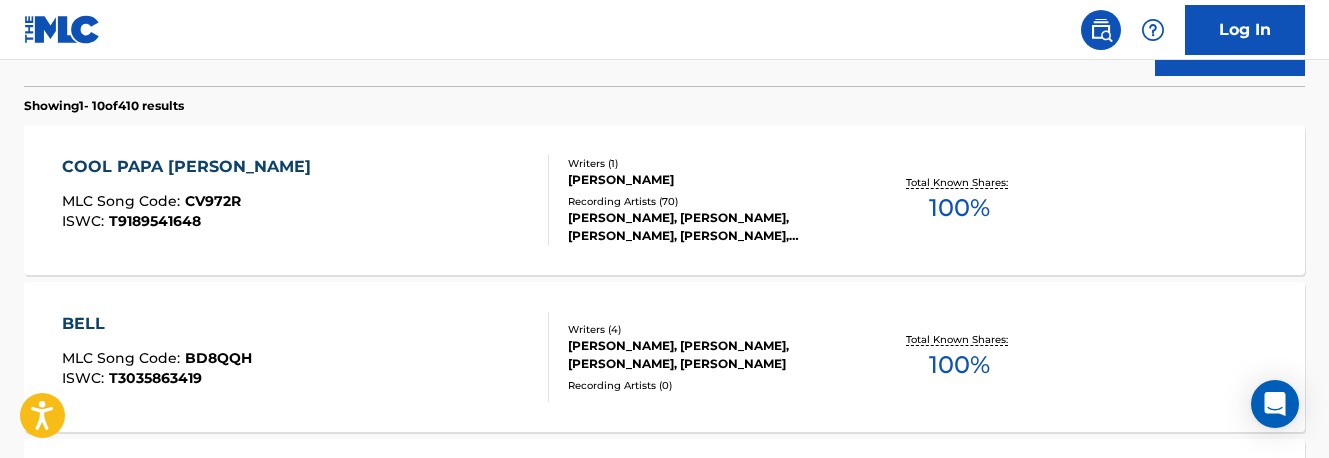 scroll, scrollTop: 614, scrollLeft: 0, axis: vertical 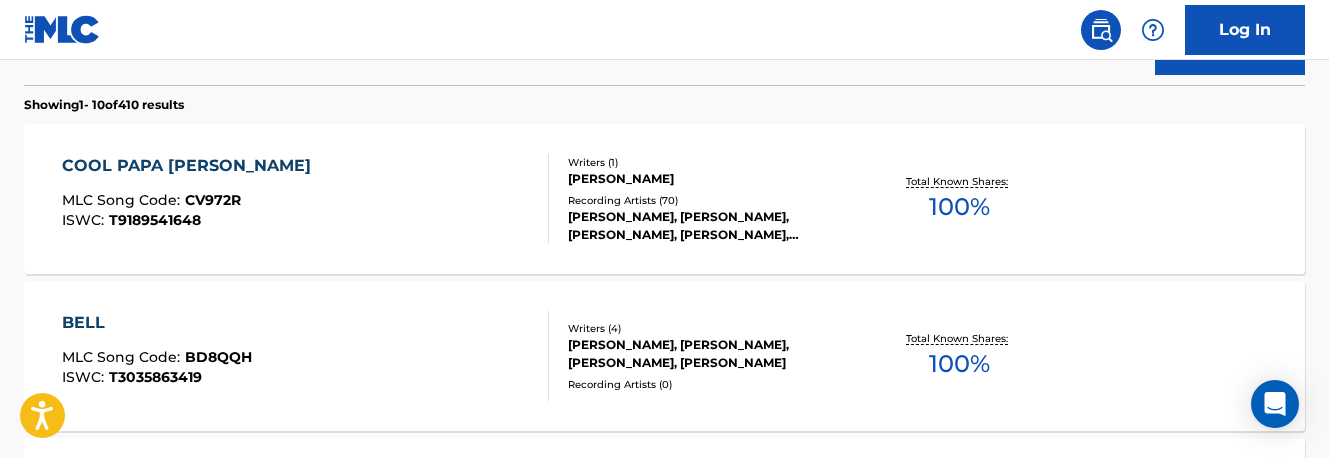 click on "COOL PAPA BELL MLC Song Code : CV972R ISWC : T9189541648" at bounding box center [305, 199] 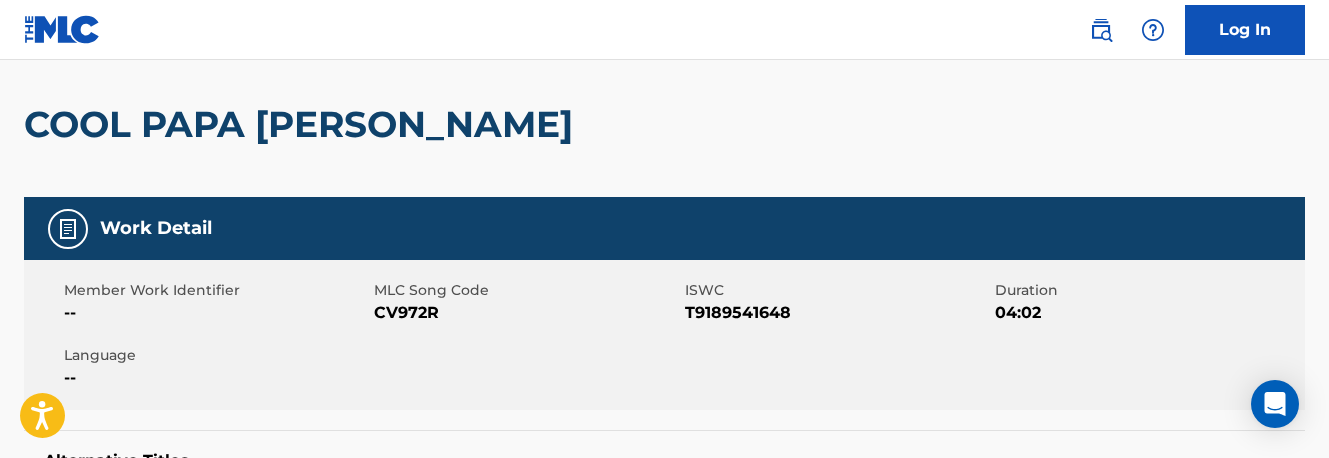 scroll, scrollTop: 0, scrollLeft: 0, axis: both 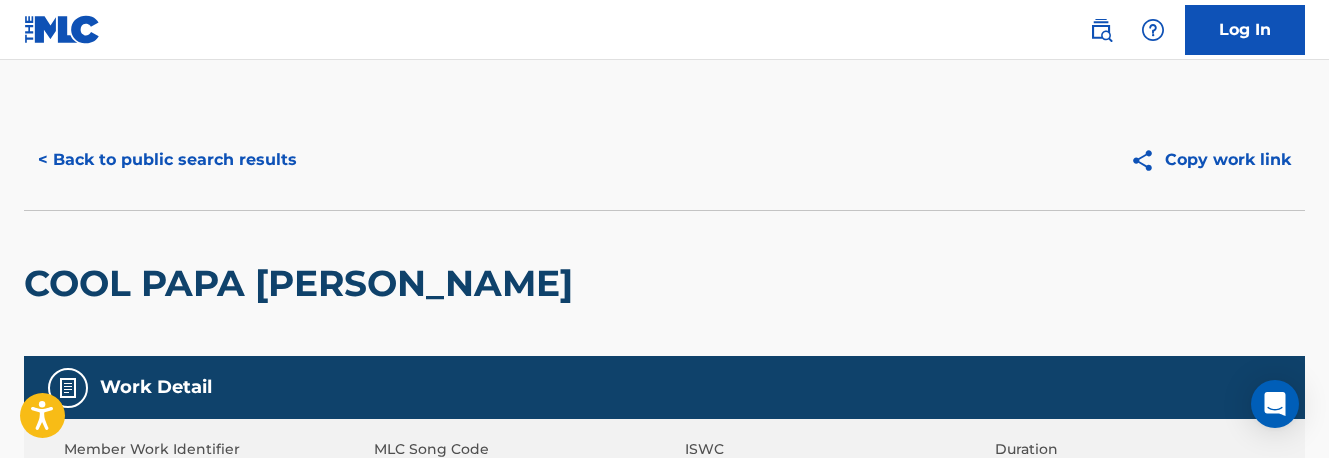 click on "< Back to public search results Copy work link" at bounding box center [664, 160] 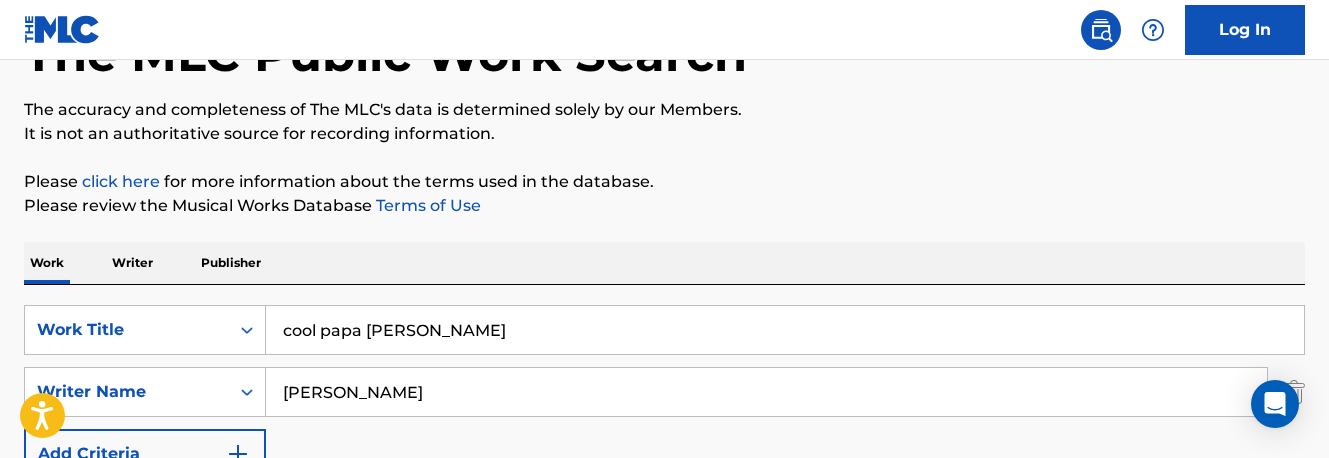 scroll, scrollTop: 168, scrollLeft: 0, axis: vertical 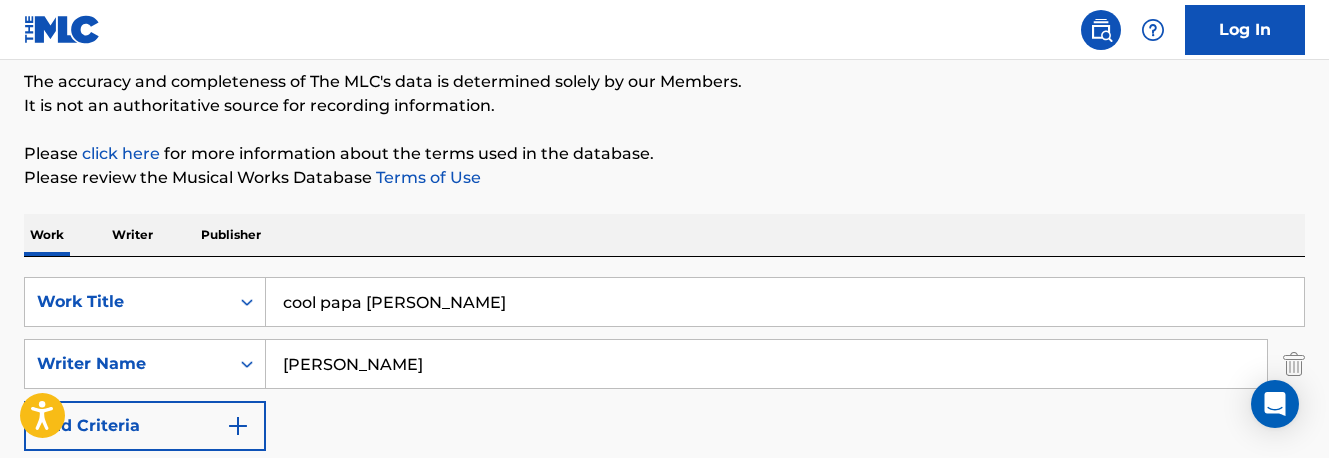 click on "cool papa [PERSON_NAME]" at bounding box center (785, 302) 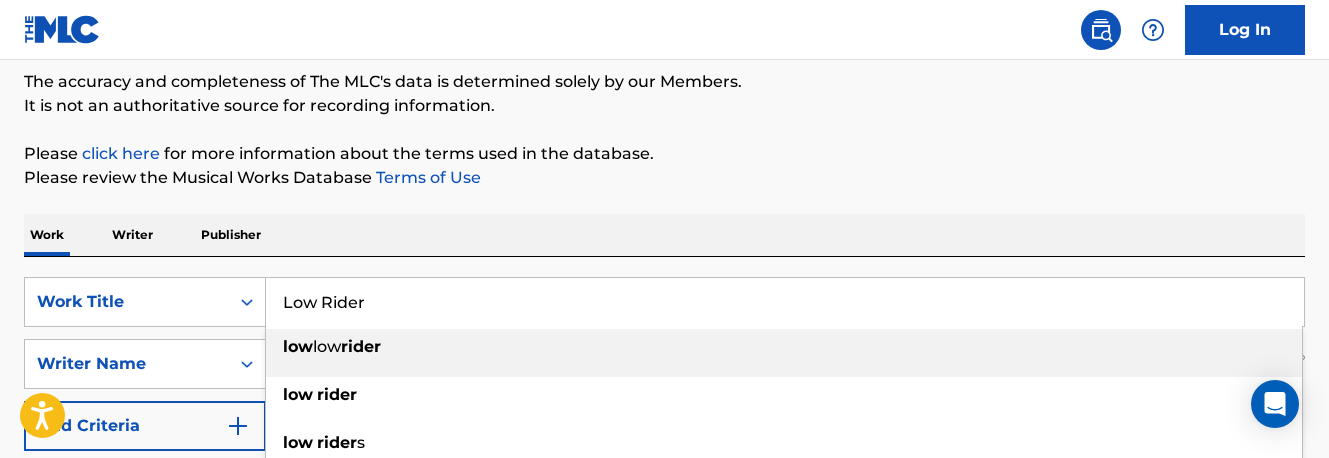 type on "Low Rider" 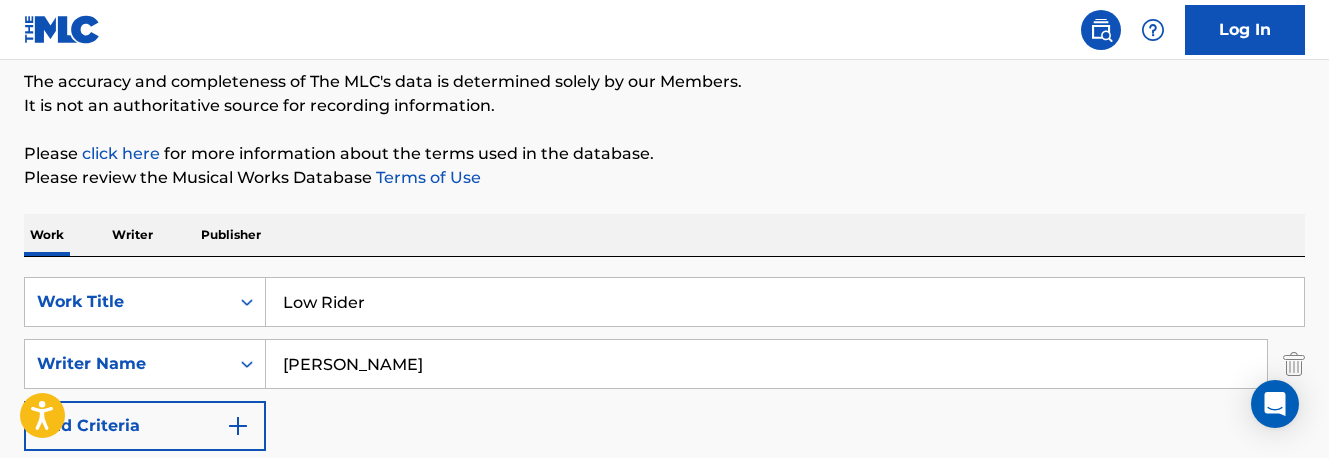 paste on "Goldstei" 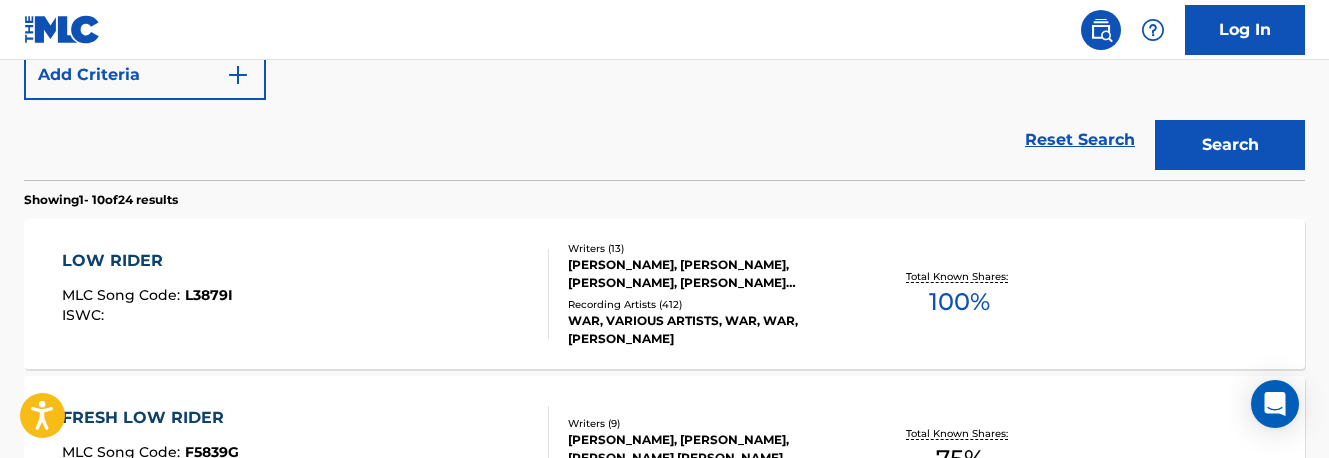 scroll, scrollTop: 523, scrollLeft: 0, axis: vertical 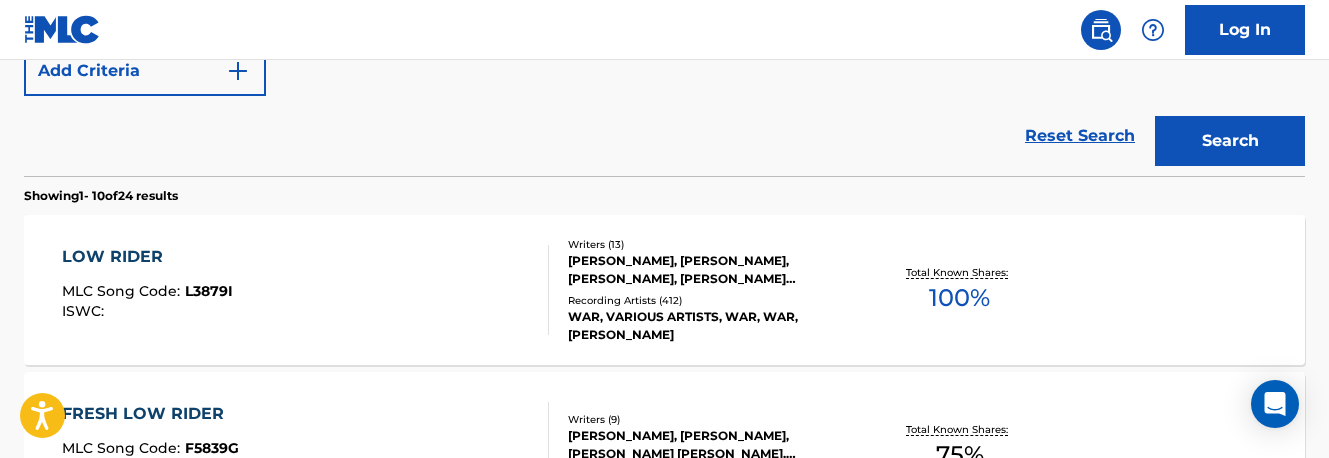 click on "[PERSON_NAME], [PERSON_NAME], [PERSON_NAME], [PERSON_NAME] [PERSON_NAME] [PERSON_NAME], LE [PERSON_NAME], [PERSON_NAME] [PERSON_NAME] [PERSON_NAME] [PERSON_NAME], [PERSON_NAME], [PERSON_NAME], [PERSON_NAME], [PERSON_NAME], [PERSON_NAME]" at bounding box center (710, 270) 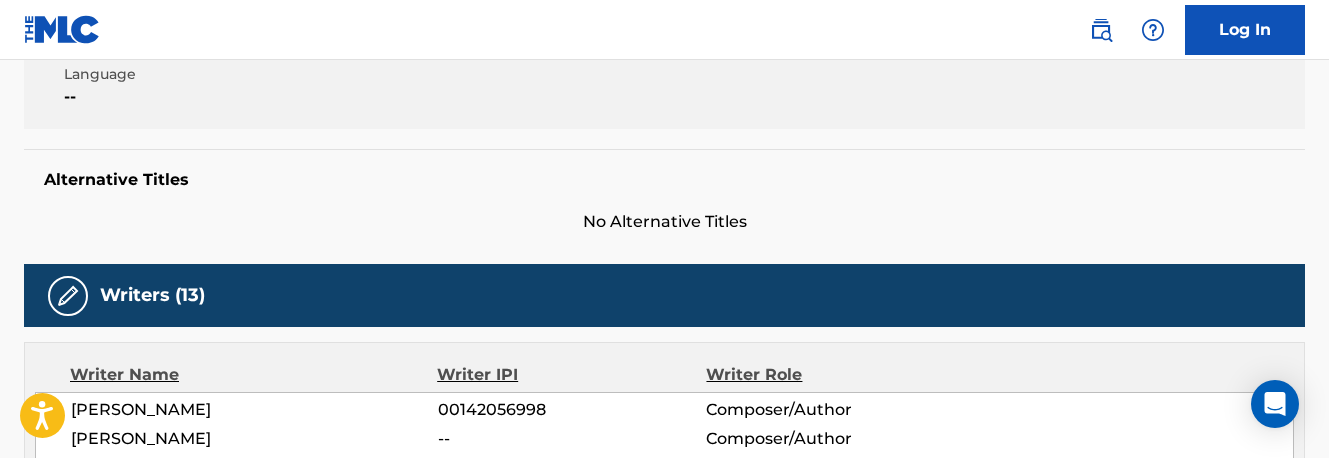 scroll, scrollTop: 0, scrollLeft: 0, axis: both 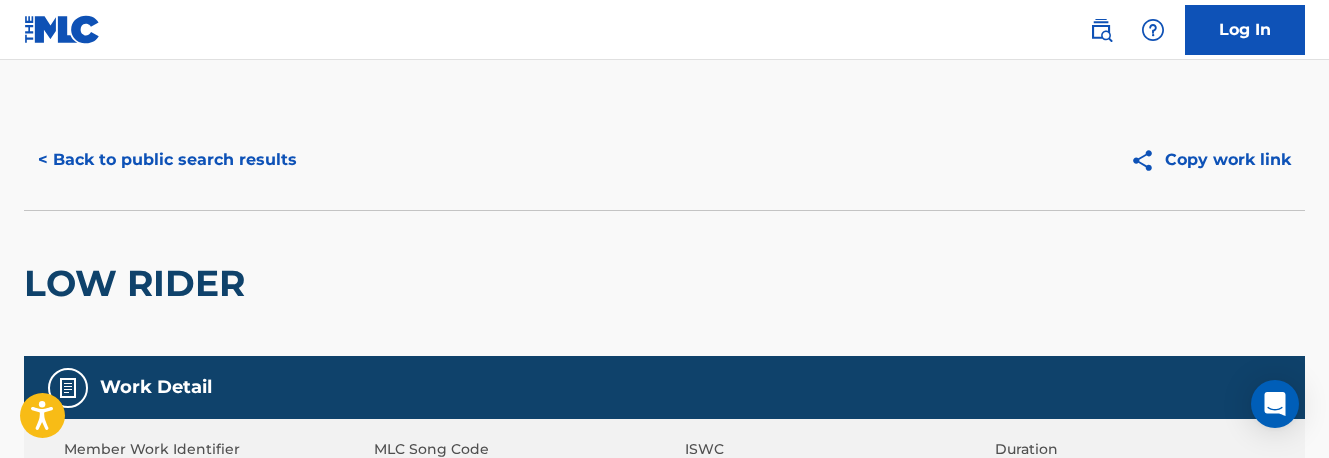 click on "< Back to public search results" at bounding box center (167, 160) 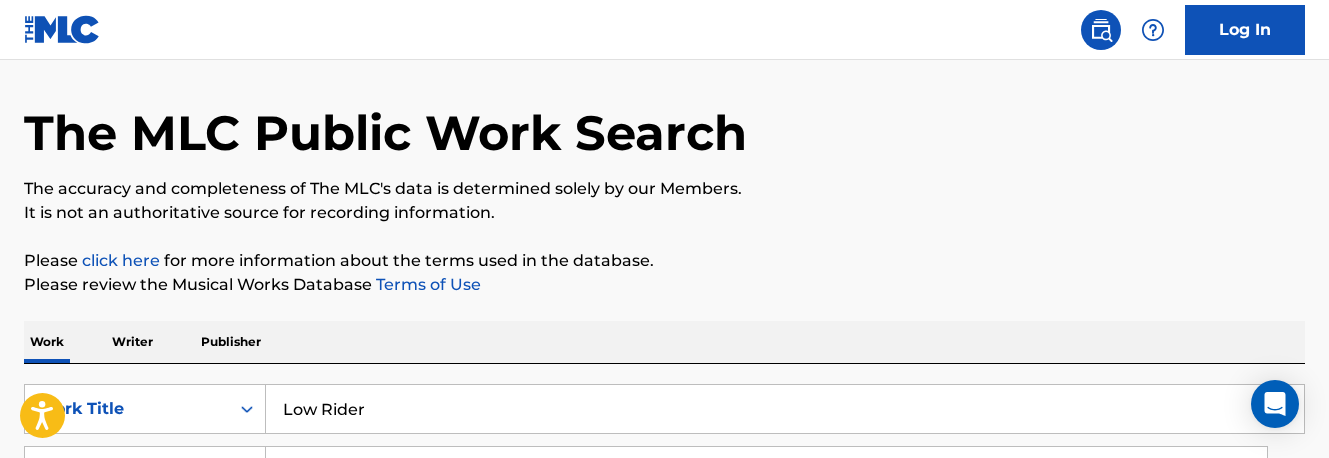 scroll, scrollTop: 170, scrollLeft: 0, axis: vertical 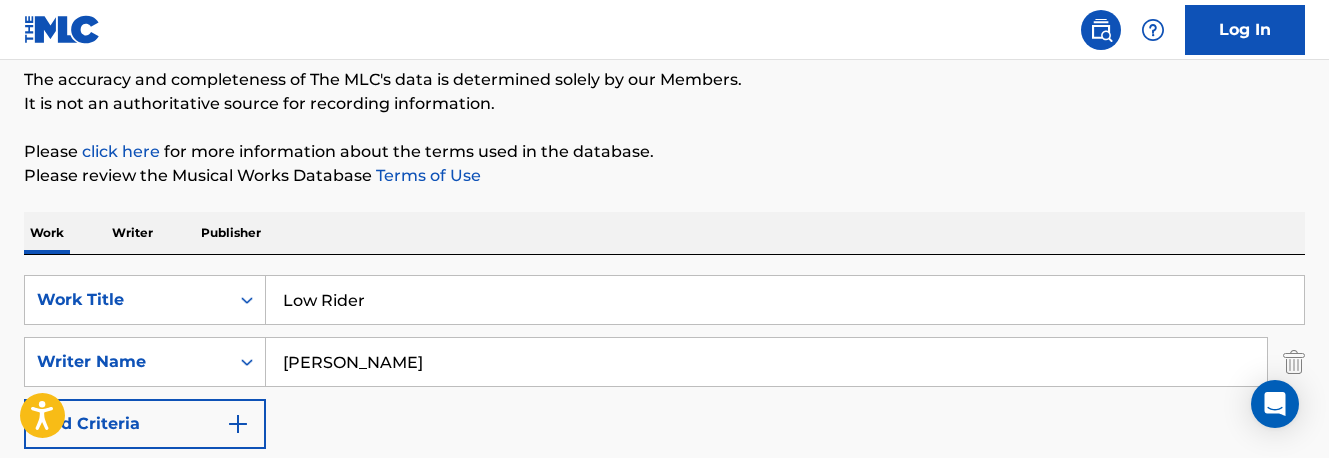 click on "Low Rider" at bounding box center [785, 300] 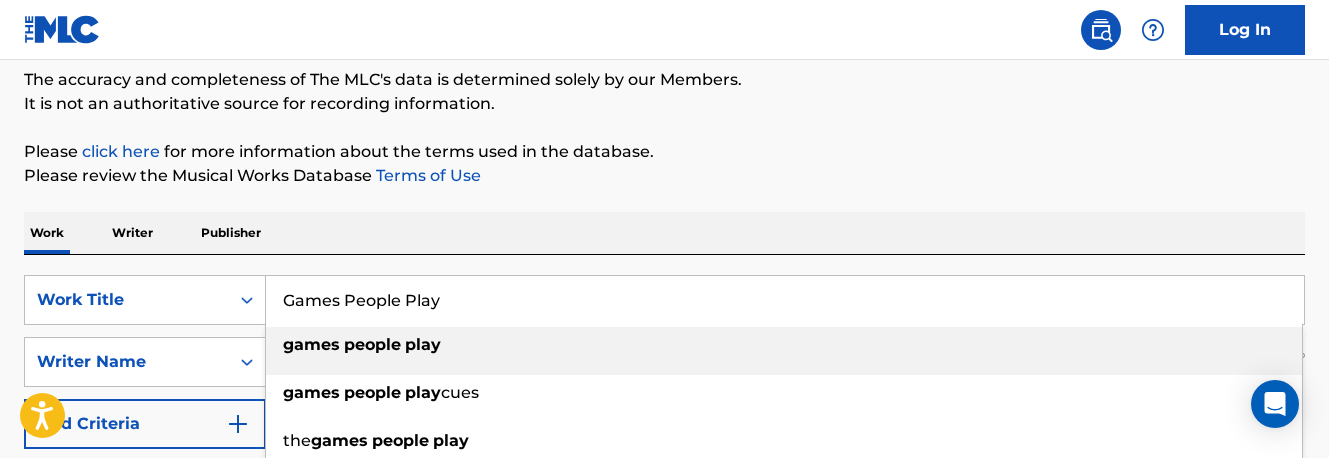 type on "Games People Play" 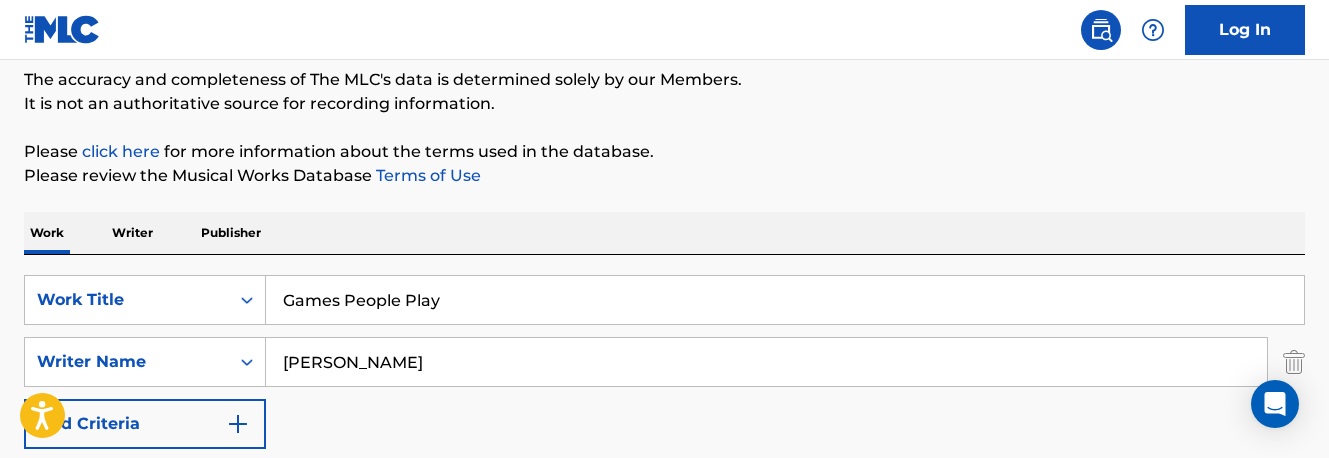 paste on "[PERSON_NAME]" 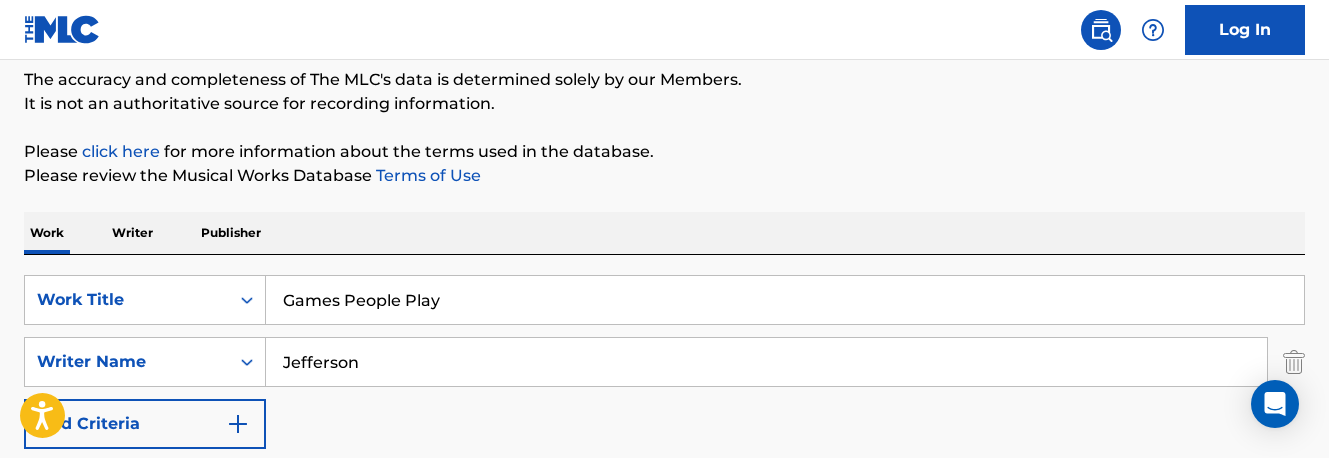 type on "Jefferson" 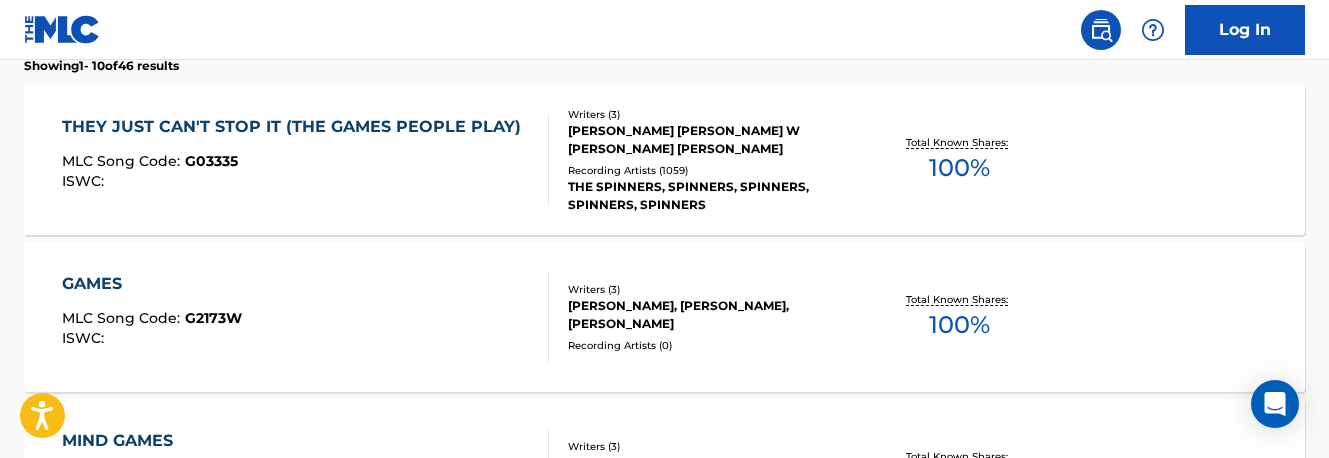 scroll, scrollTop: 652, scrollLeft: 0, axis: vertical 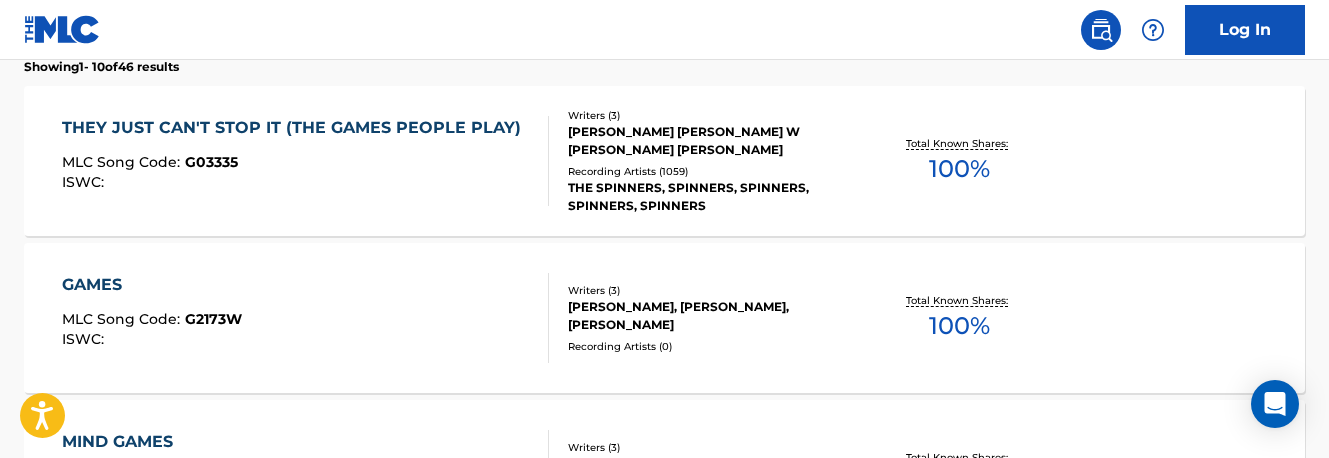 click on "THE SPINNERS, SPINNERS, SPINNERS, SPINNERS, SPINNERS" at bounding box center [710, 197] 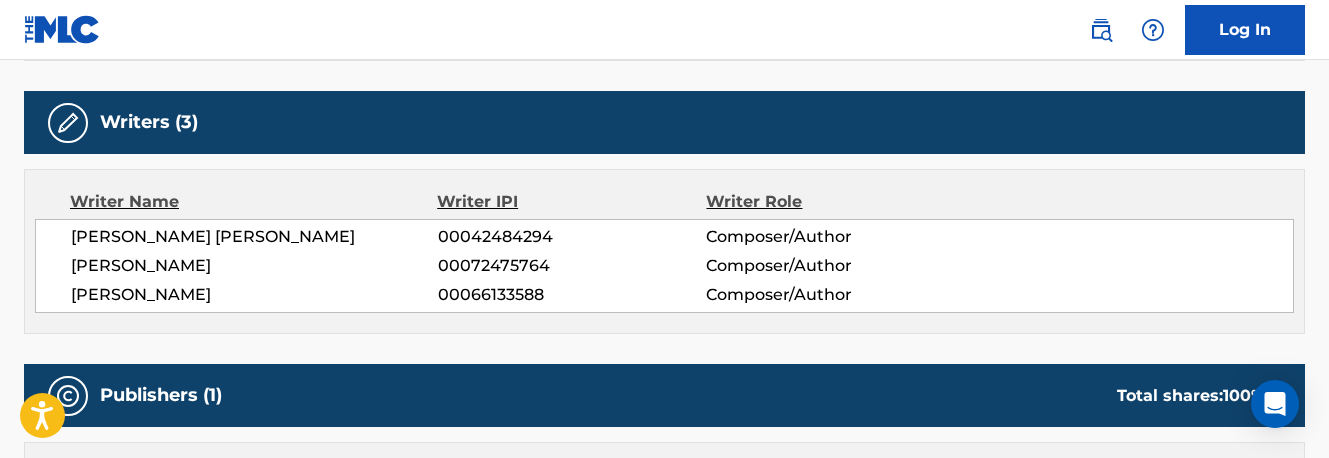 scroll, scrollTop: 885, scrollLeft: 0, axis: vertical 